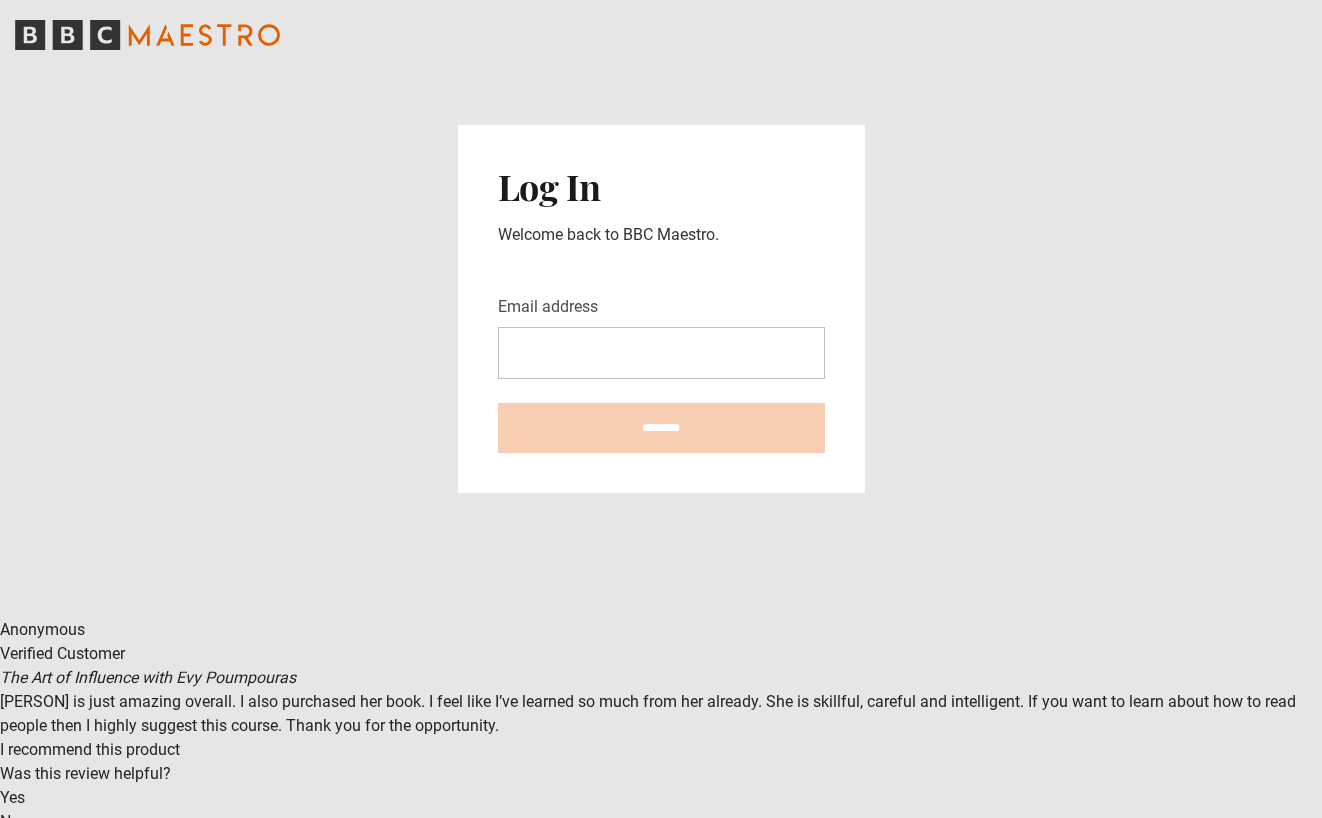 scroll, scrollTop: 0, scrollLeft: 0, axis: both 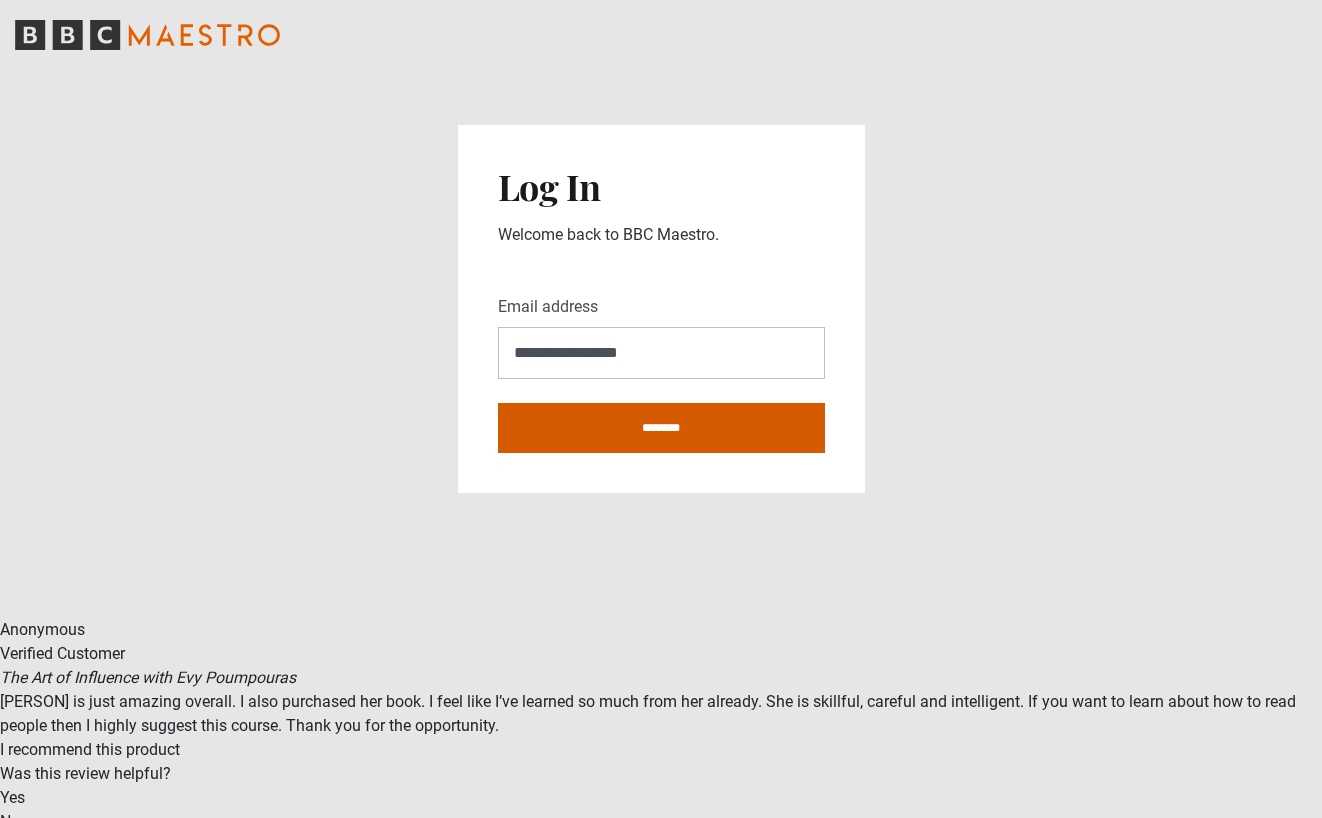 click on "********" at bounding box center [661, 428] 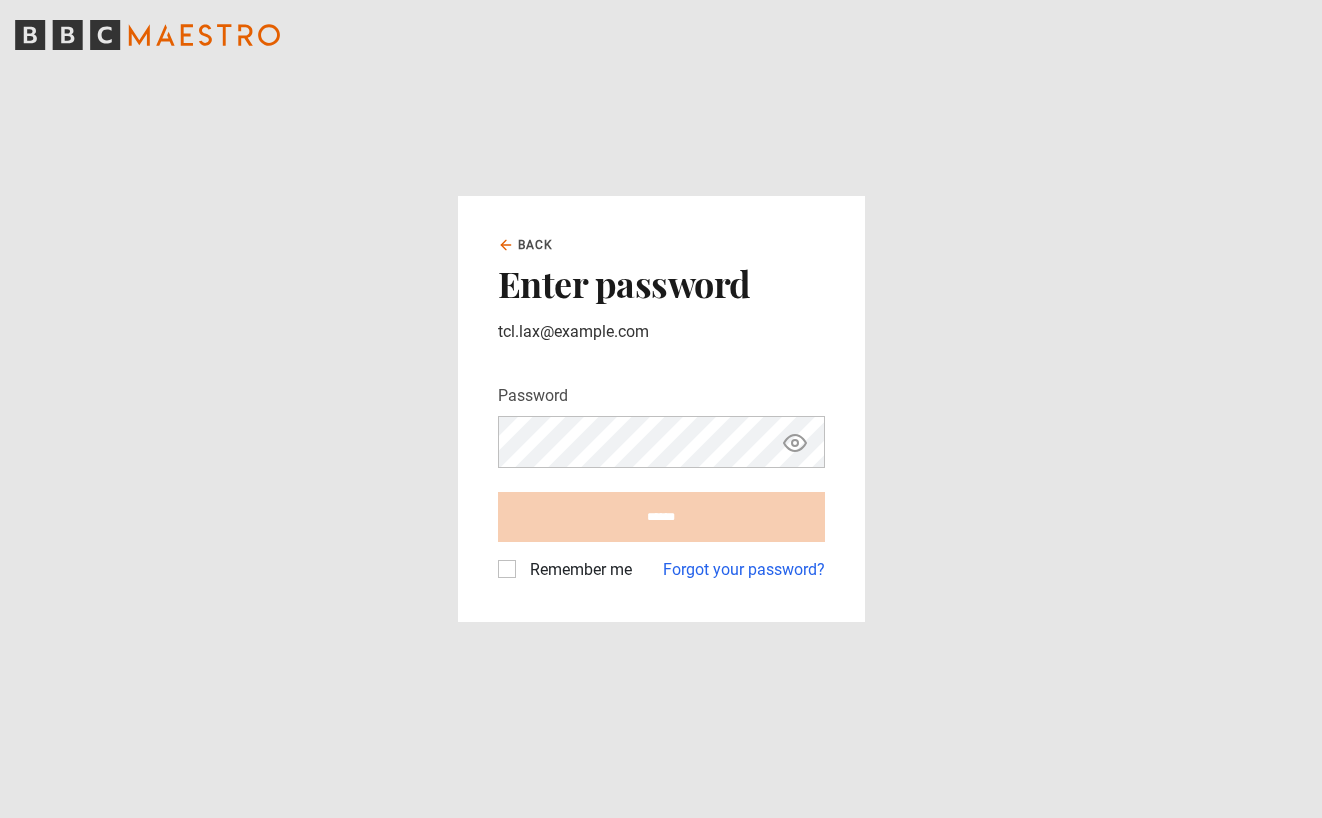 scroll, scrollTop: 0, scrollLeft: 0, axis: both 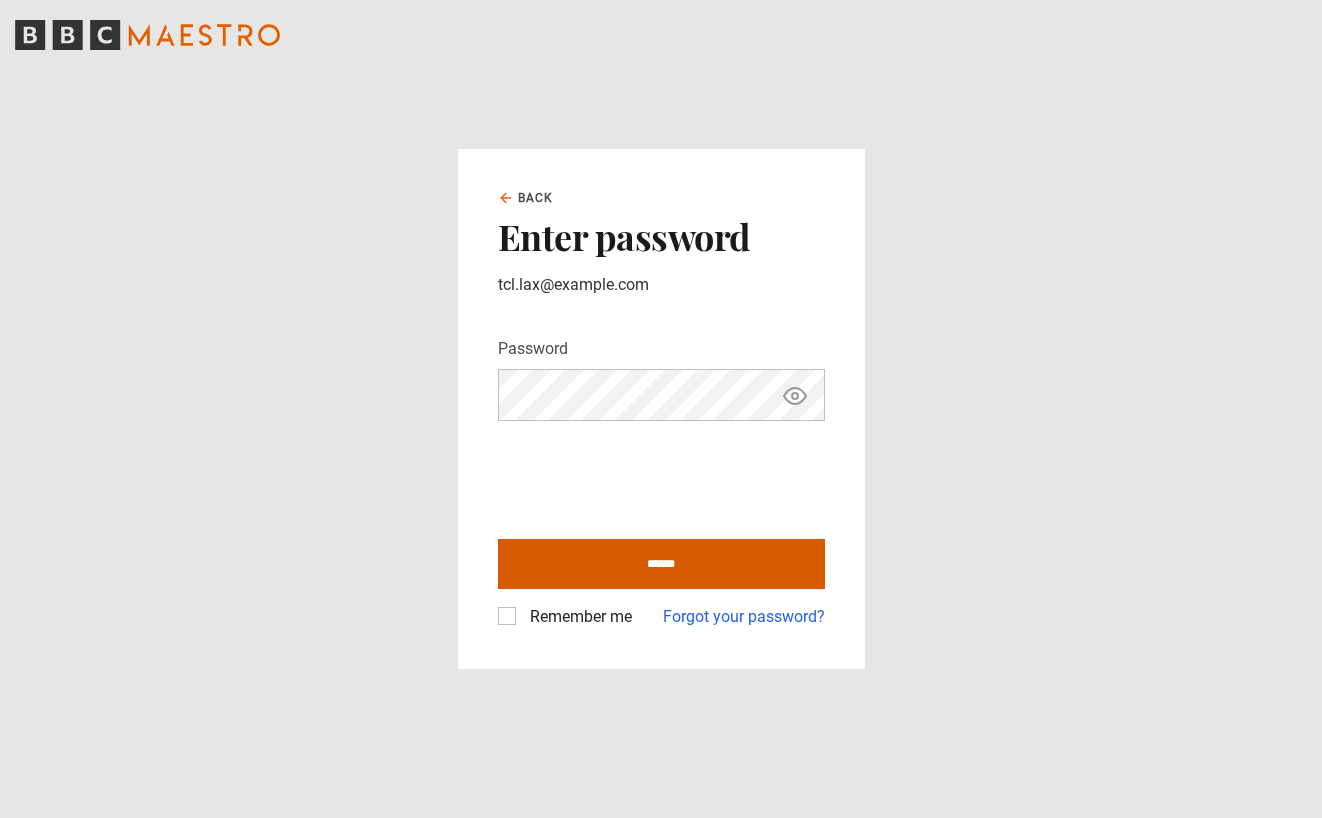 click on "******" at bounding box center [661, 564] 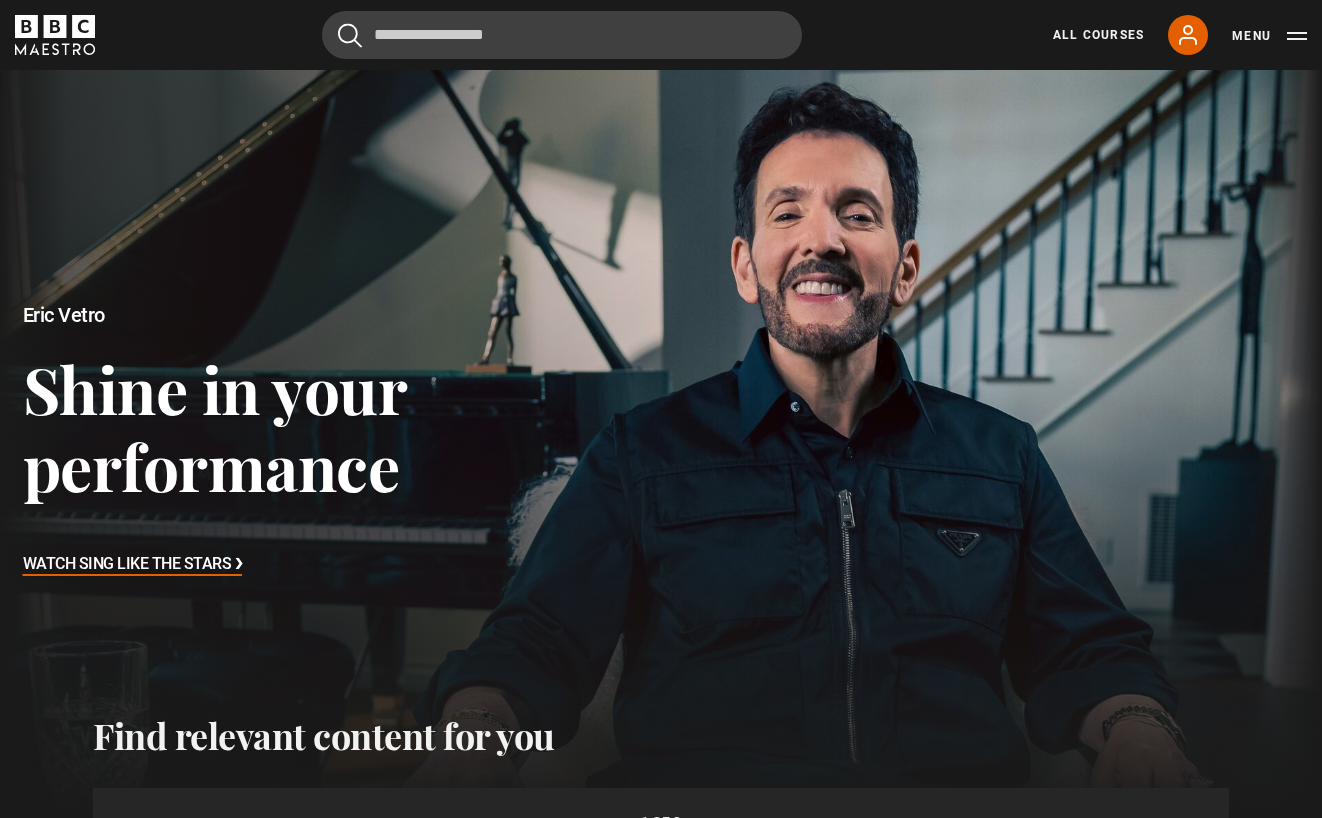 scroll, scrollTop: 637, scrollLeft: 0, axis: vertical 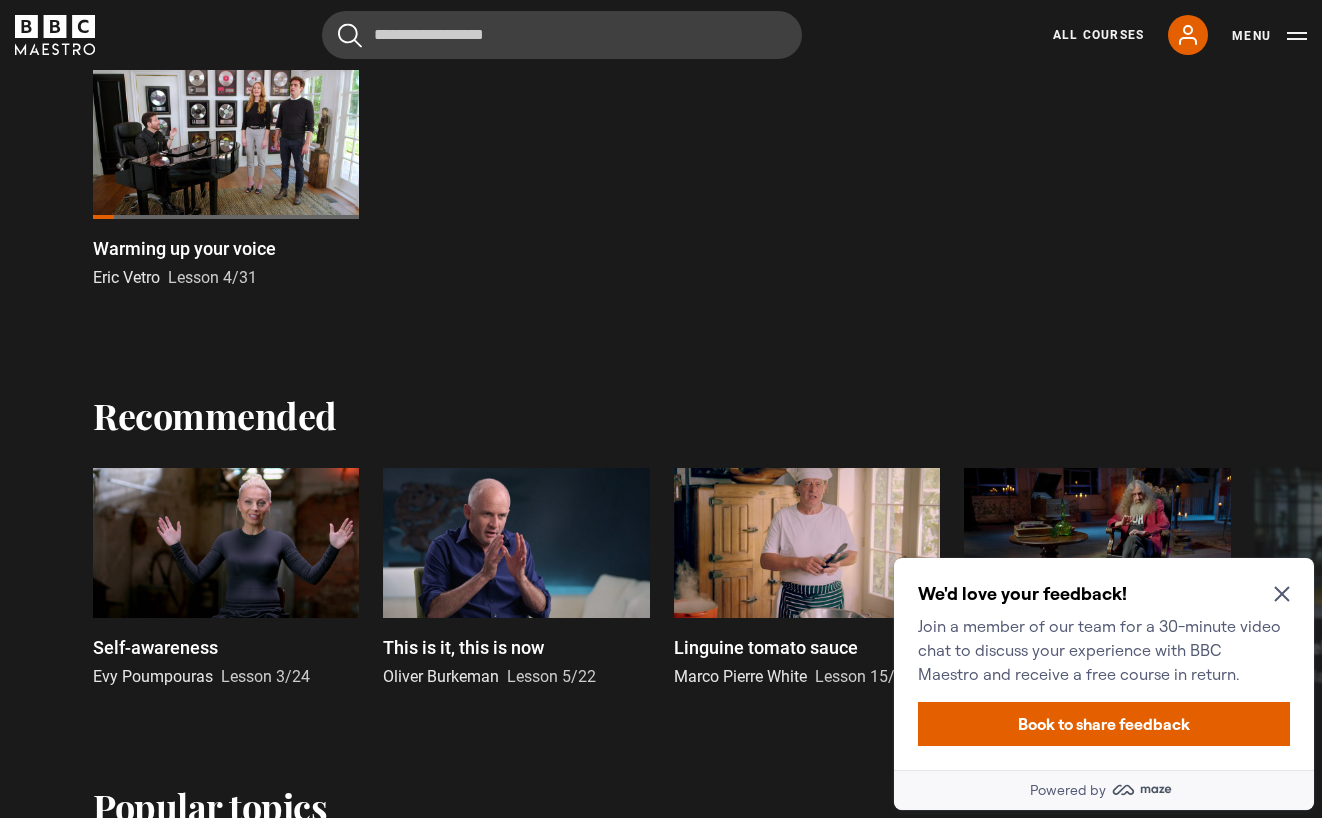click on "Eric Vetro
Lesson 4/31" at bounding box center (226, 278) 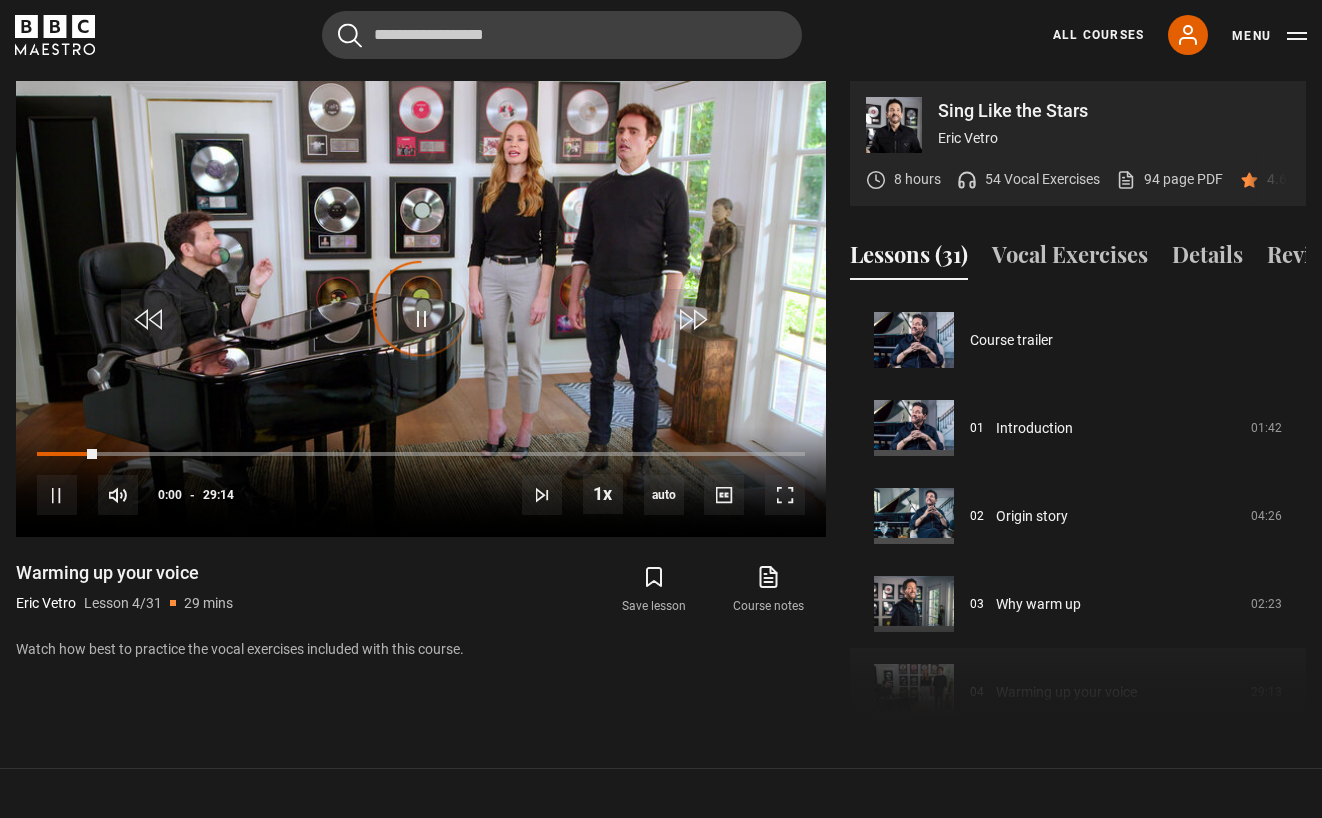 scroll, scrollTop: 0, scrollLeft: 0, axis: both 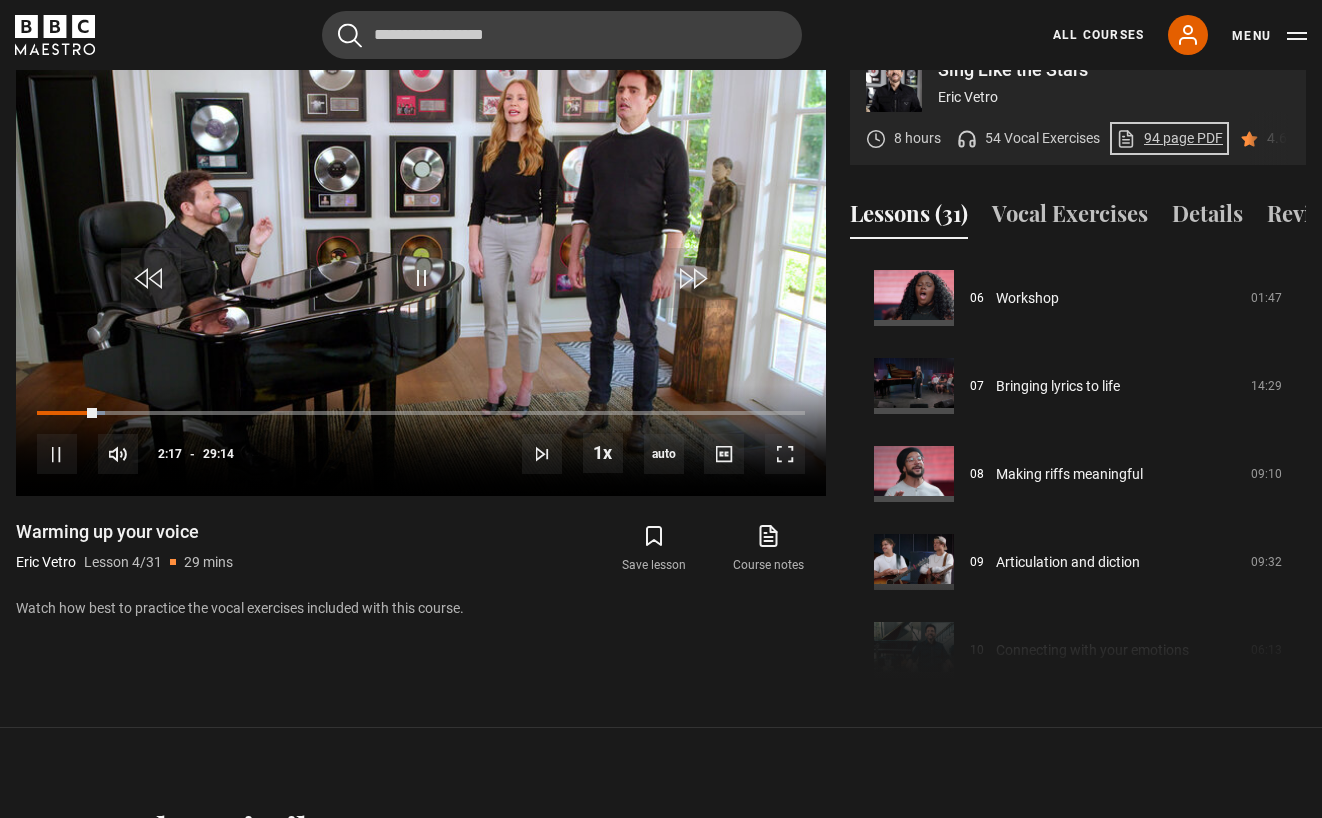 click on "94 page PDF
(opens in new tab)" at bounding box center [1169, 138] 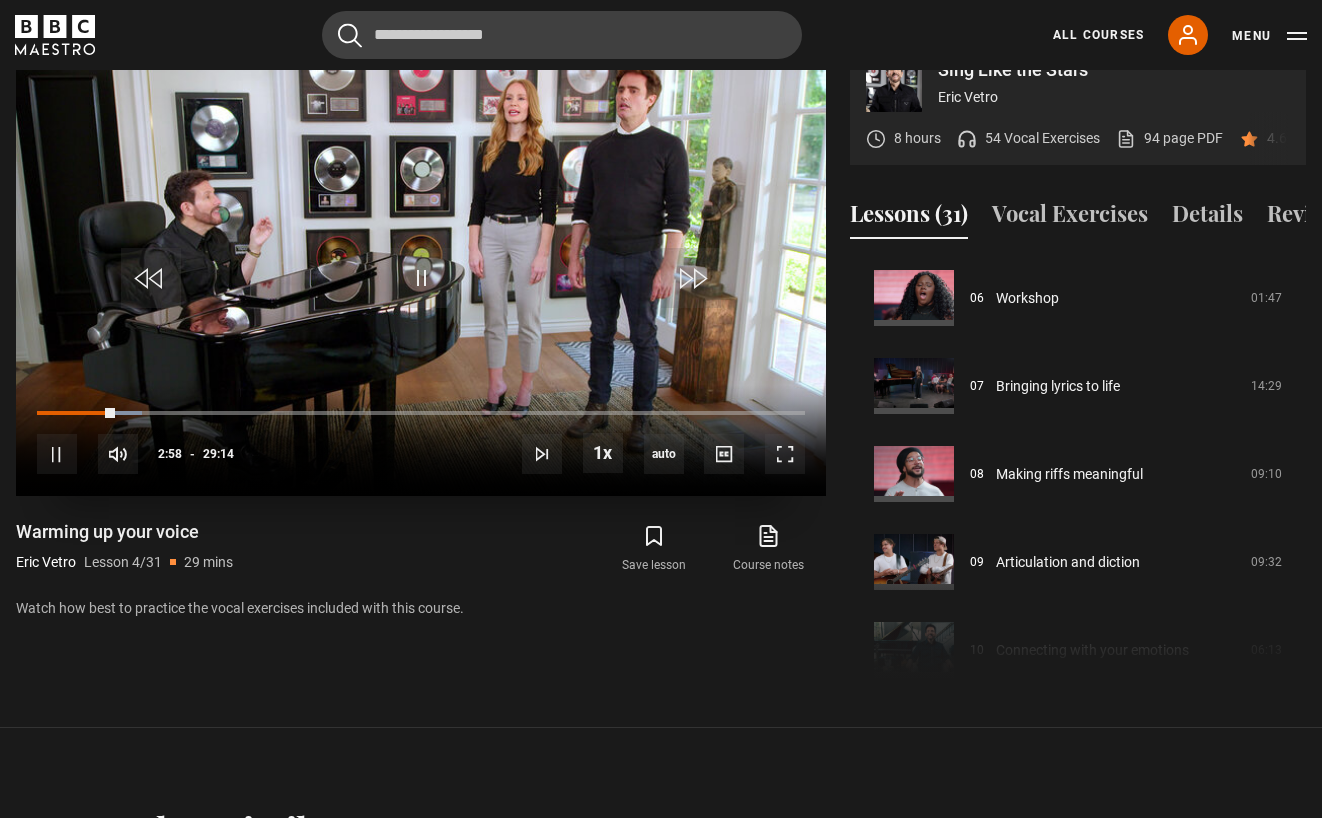 click at bounding box center [421, 268] 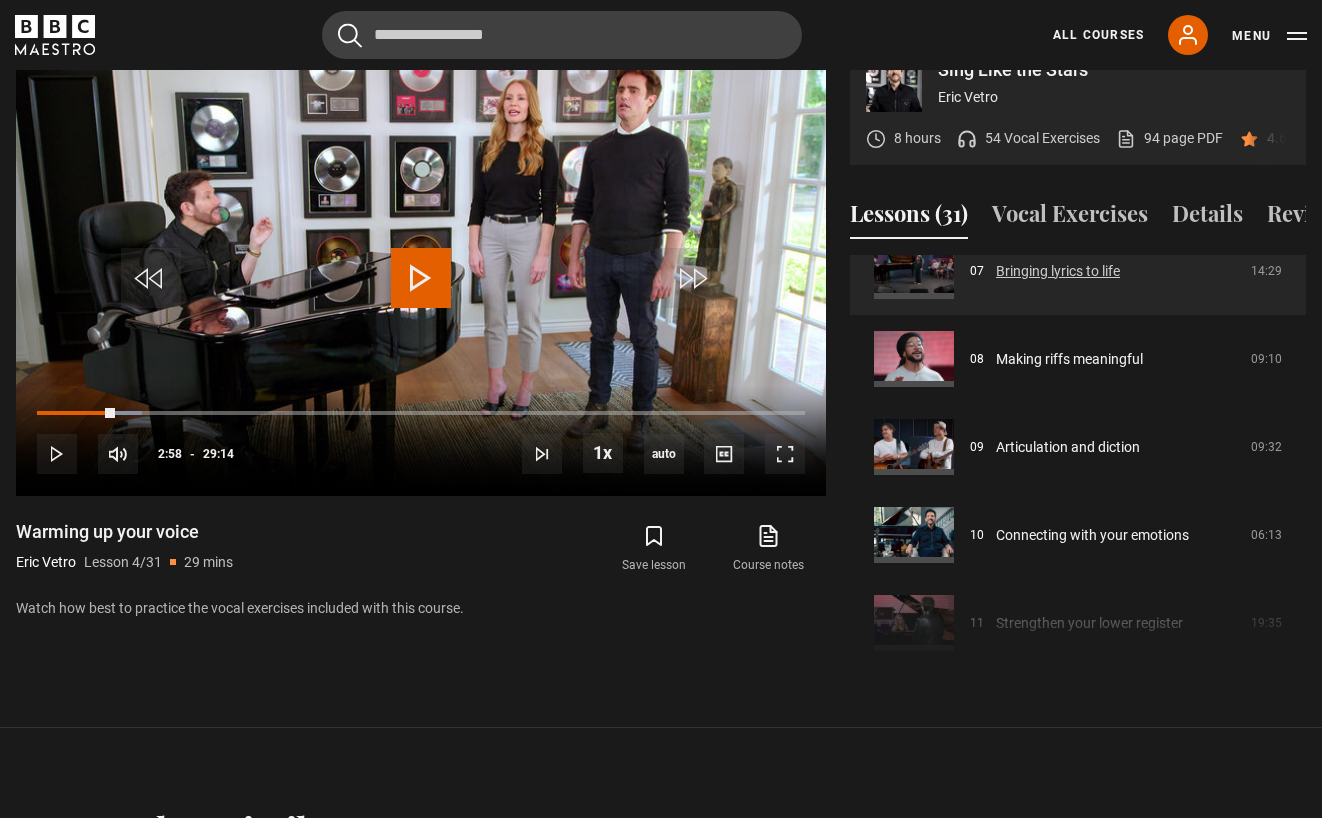 scroll, scrollTop: 744, scrollLeft: 0, axis: vertical 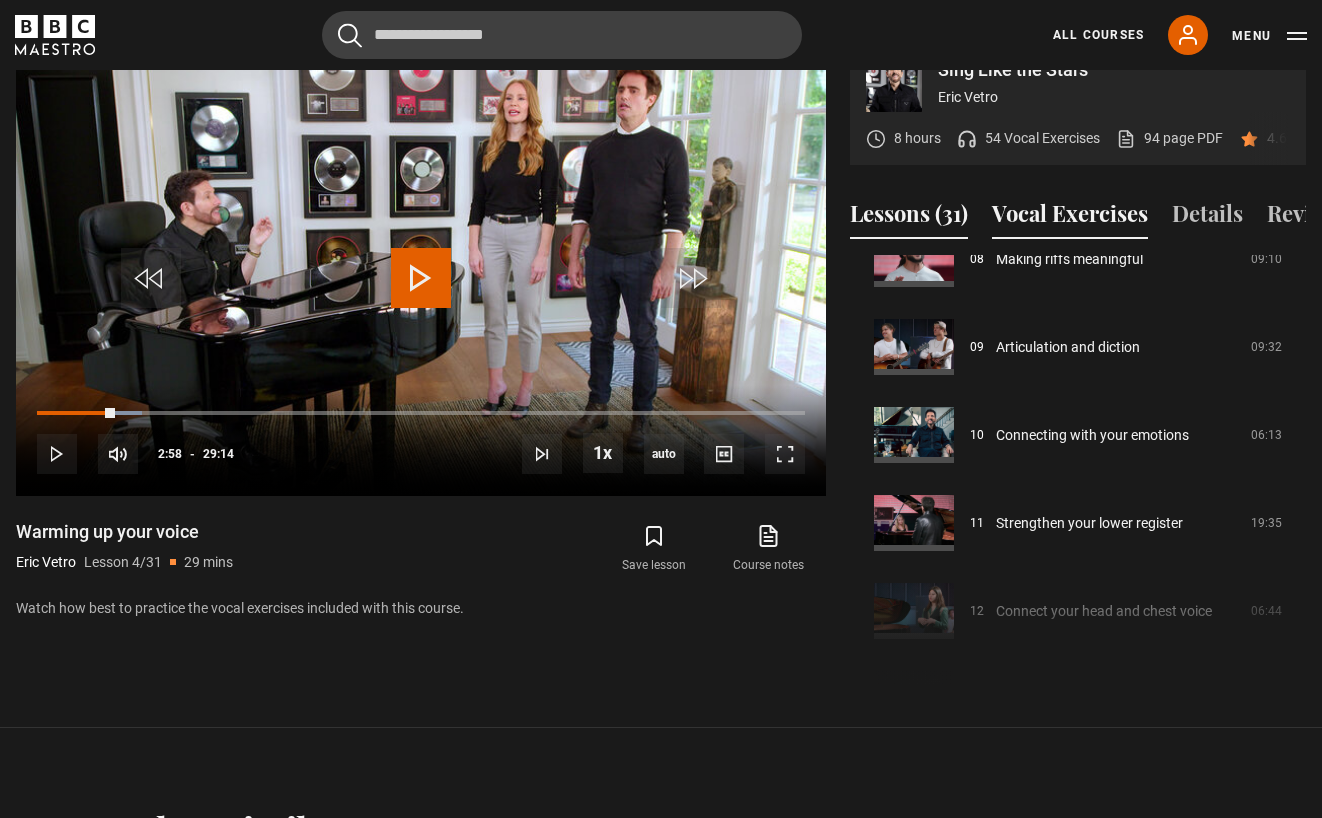 click on "Vocal Exercises" at bounding box center [1070, 218] 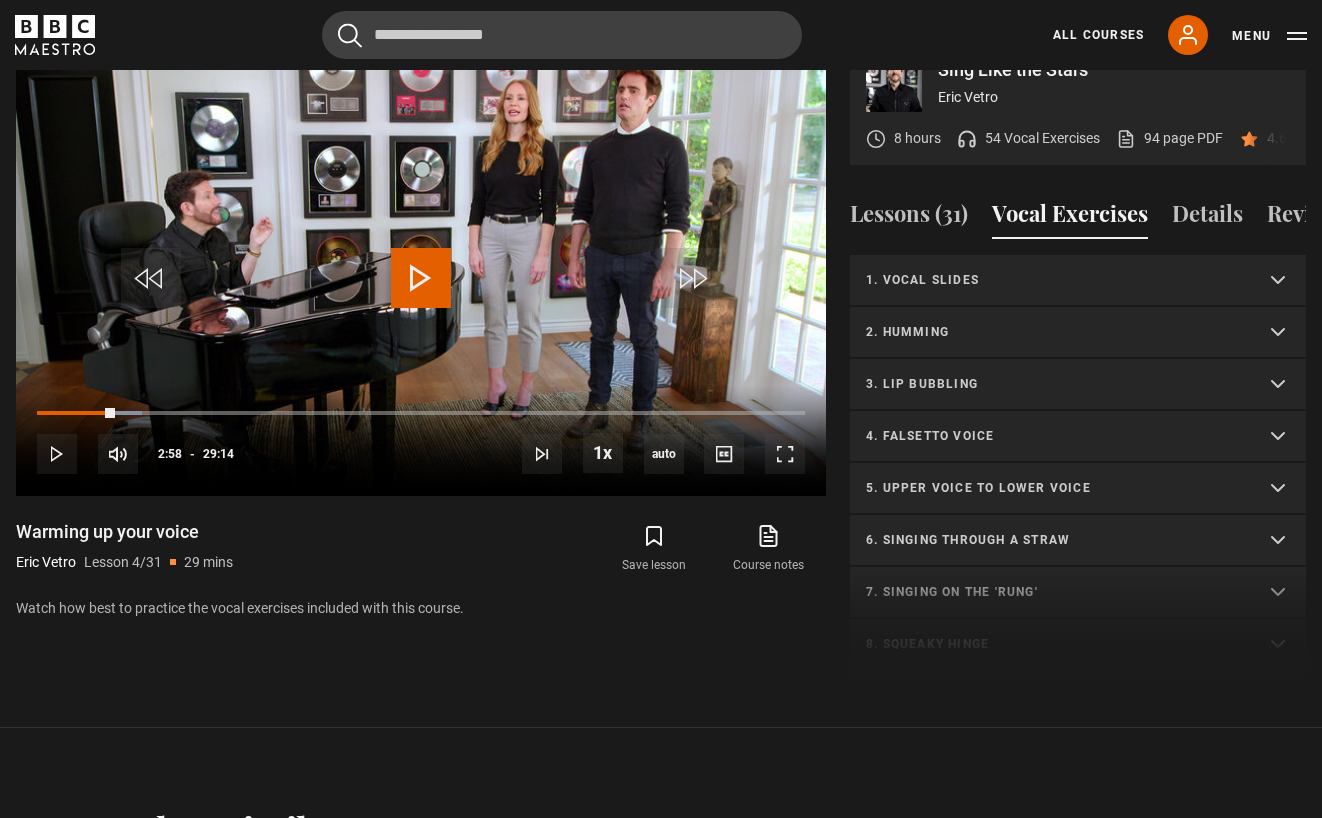 click on "1. Vocal slides" at bounding box center [1054, 280] 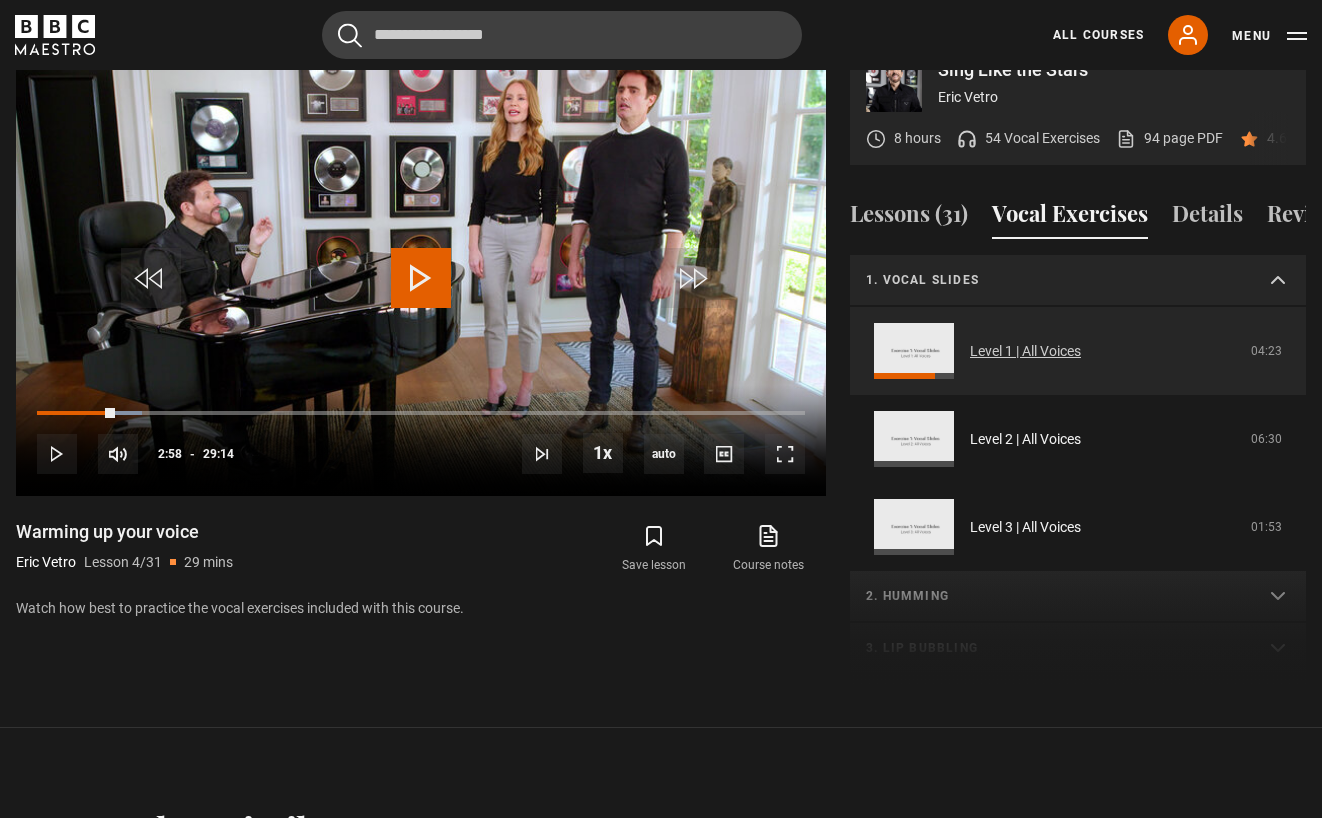 click on "Level 1 | All Voices" at bounding box center [1025, 351] 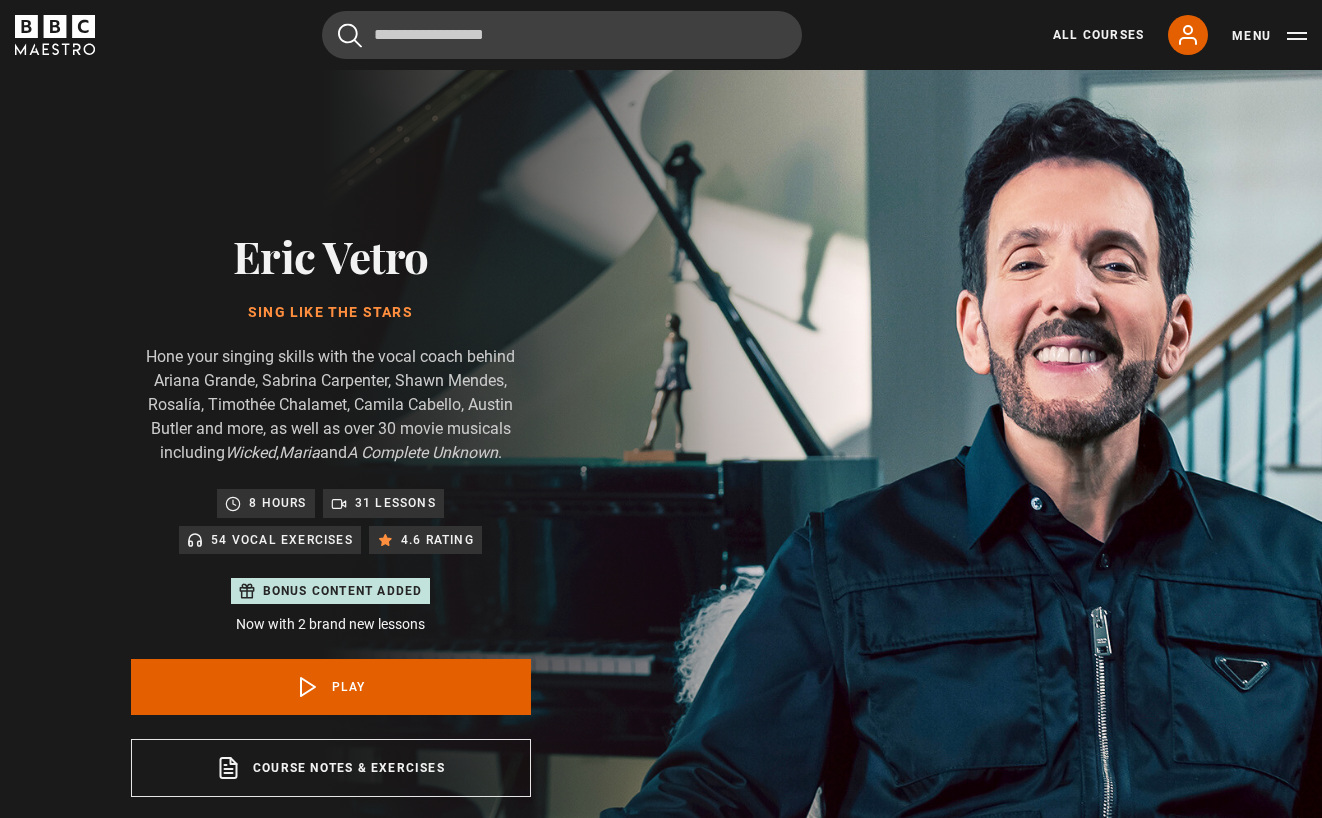 scroll, scrollTop: 956, scrollLeft: 0, axis: vertical 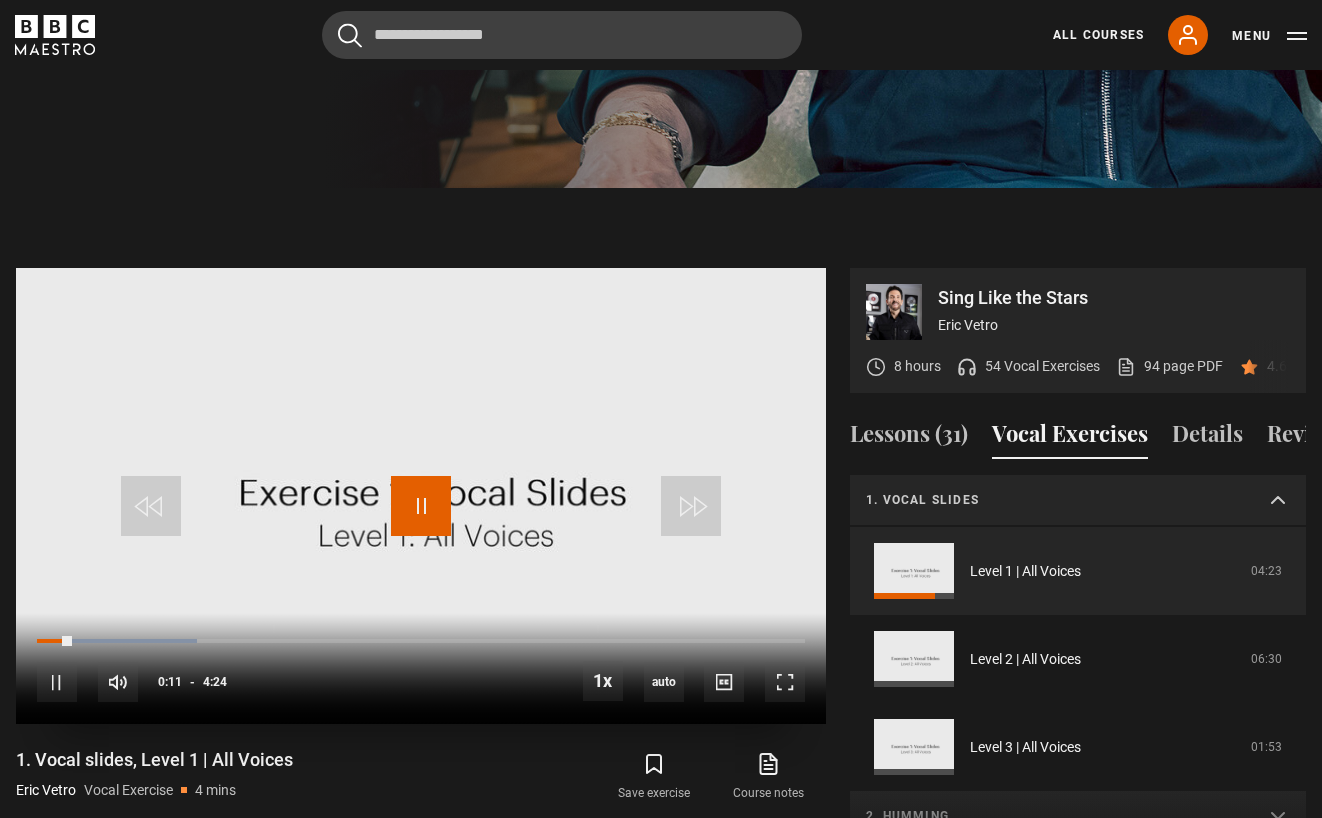 click at bounding box center [421, 506] 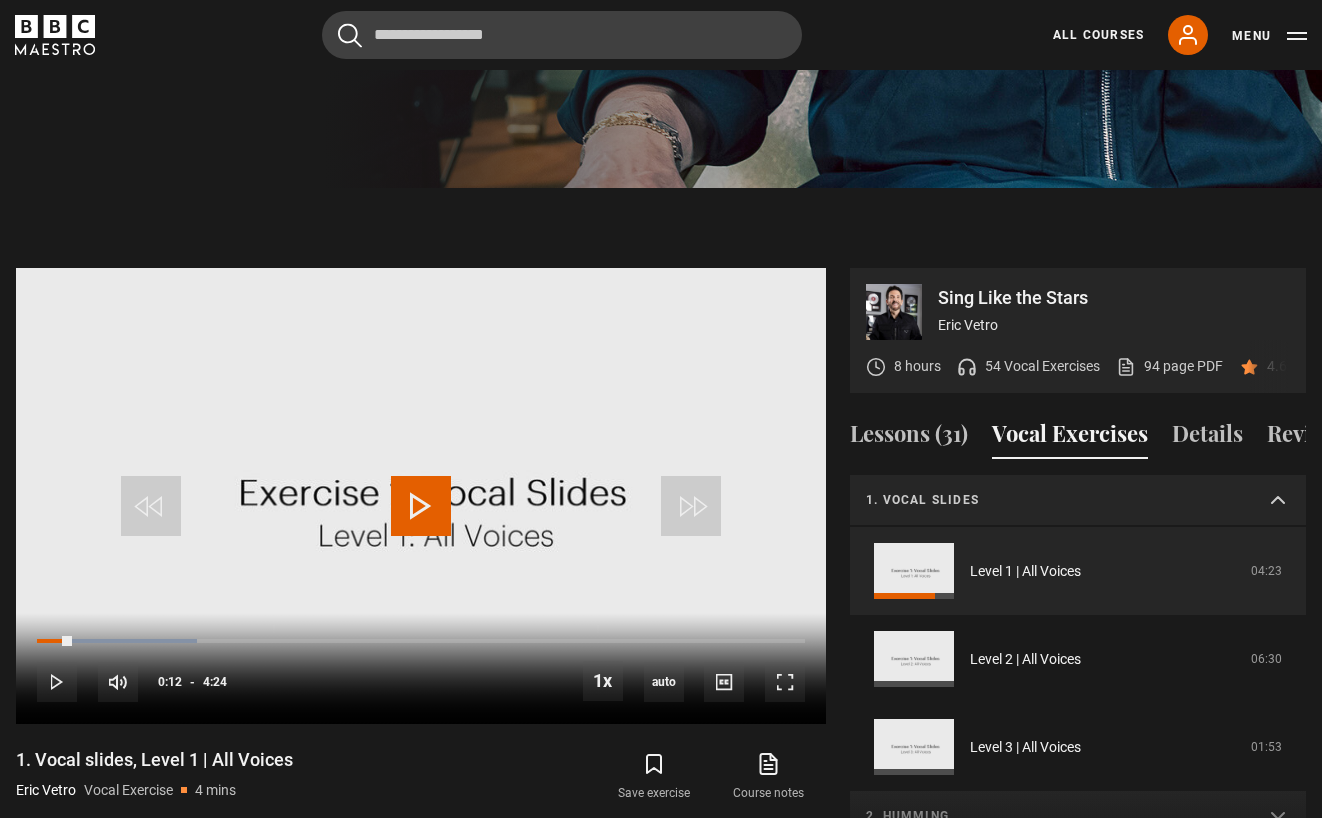 scroll, scrollTop: 0, scrollLeft: 2, axis: horizontal 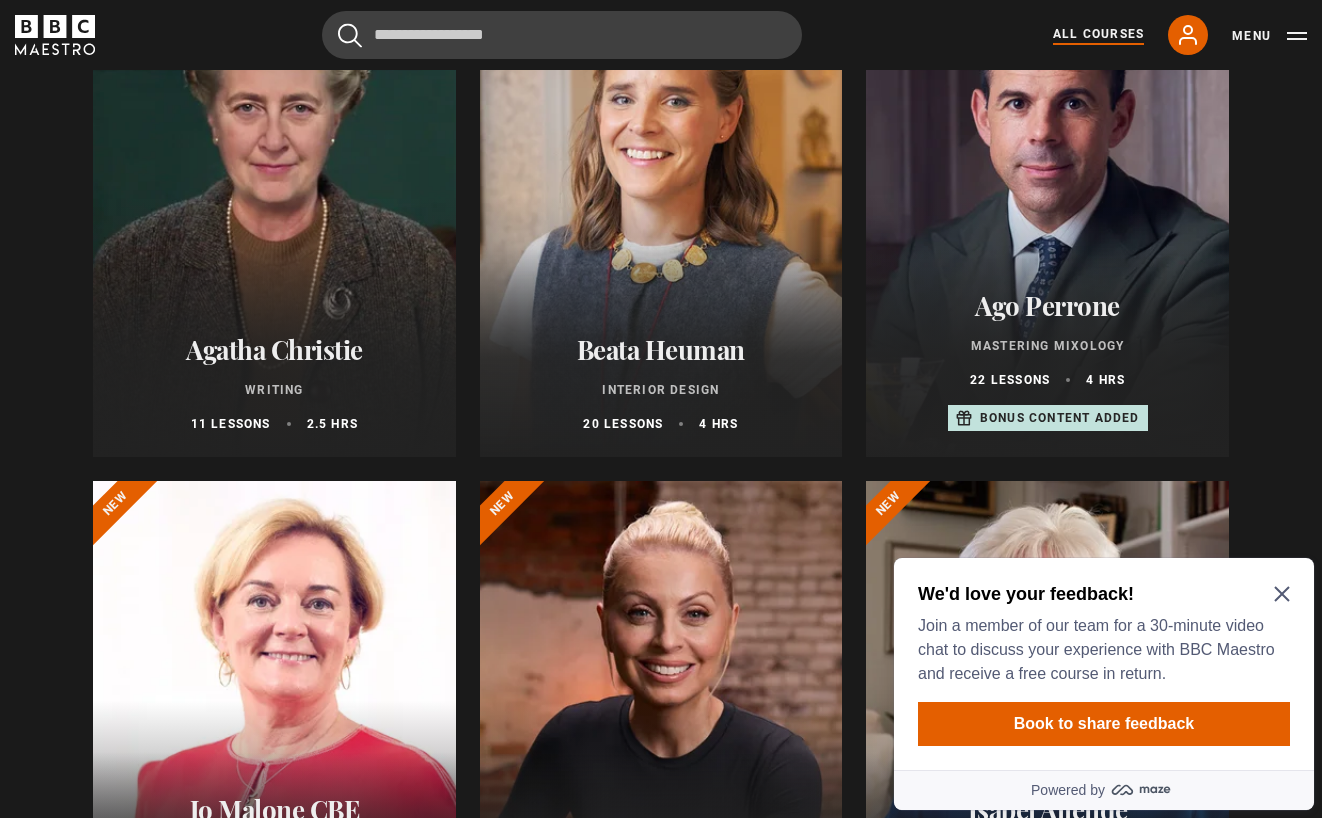 click 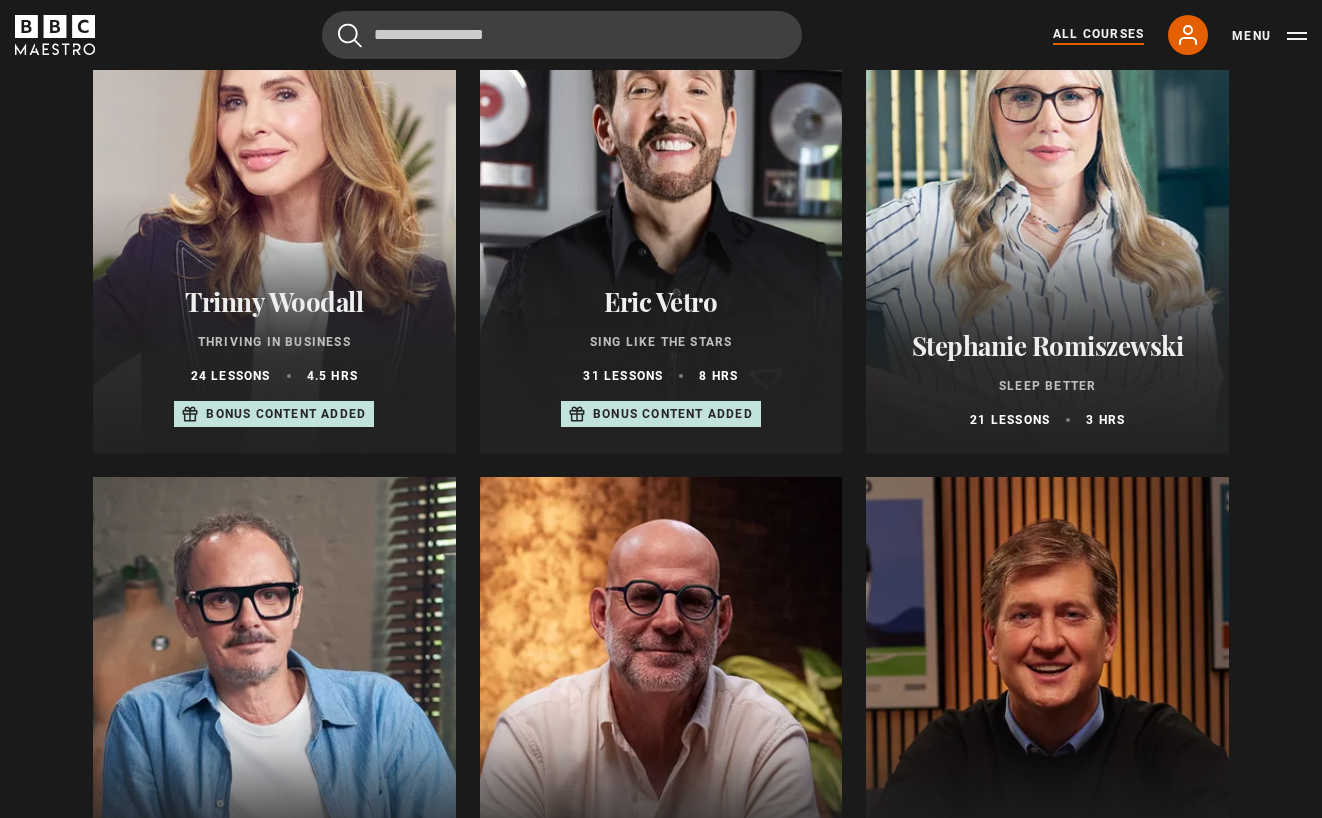 scroll, scrollTop: 1317, scrollLeft: 0, axis: vertical 